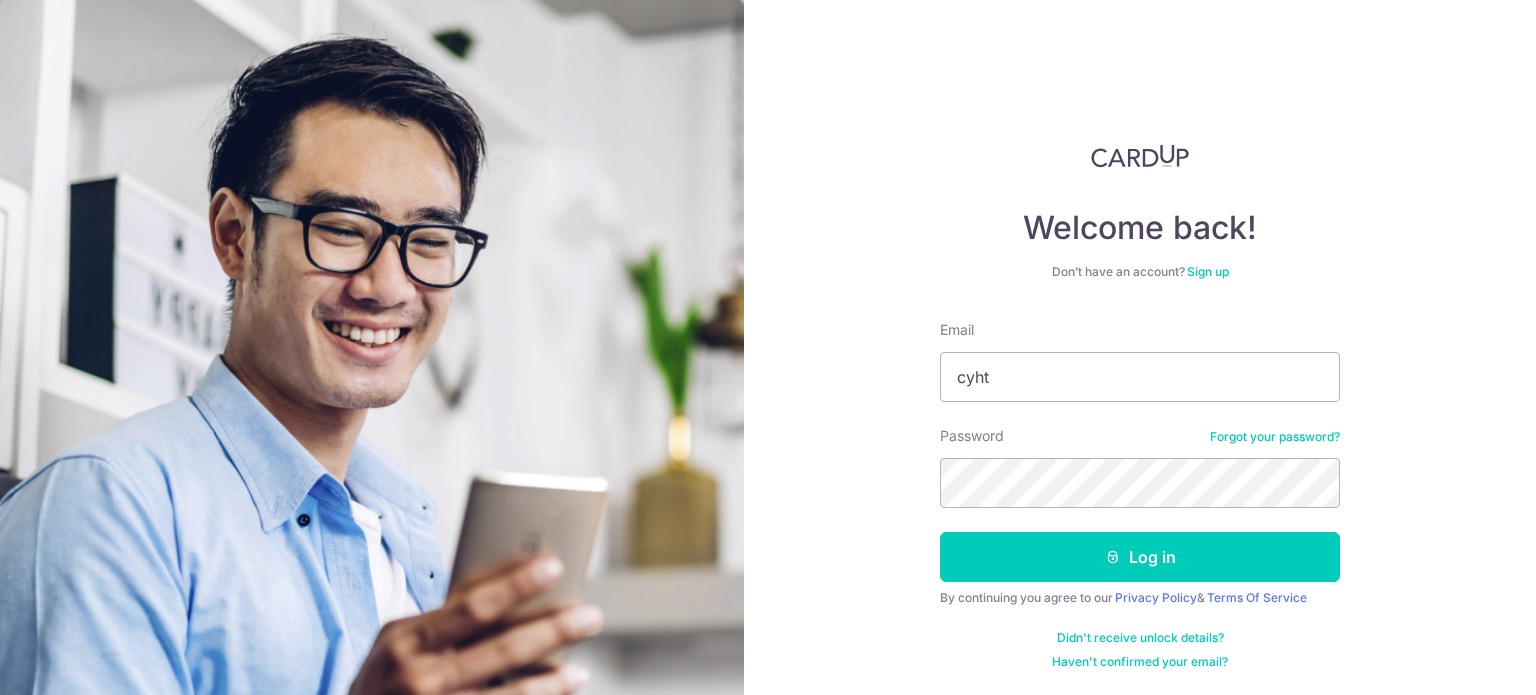 scroll, scrollTop: 0, scrollLeft: 0, axis: both 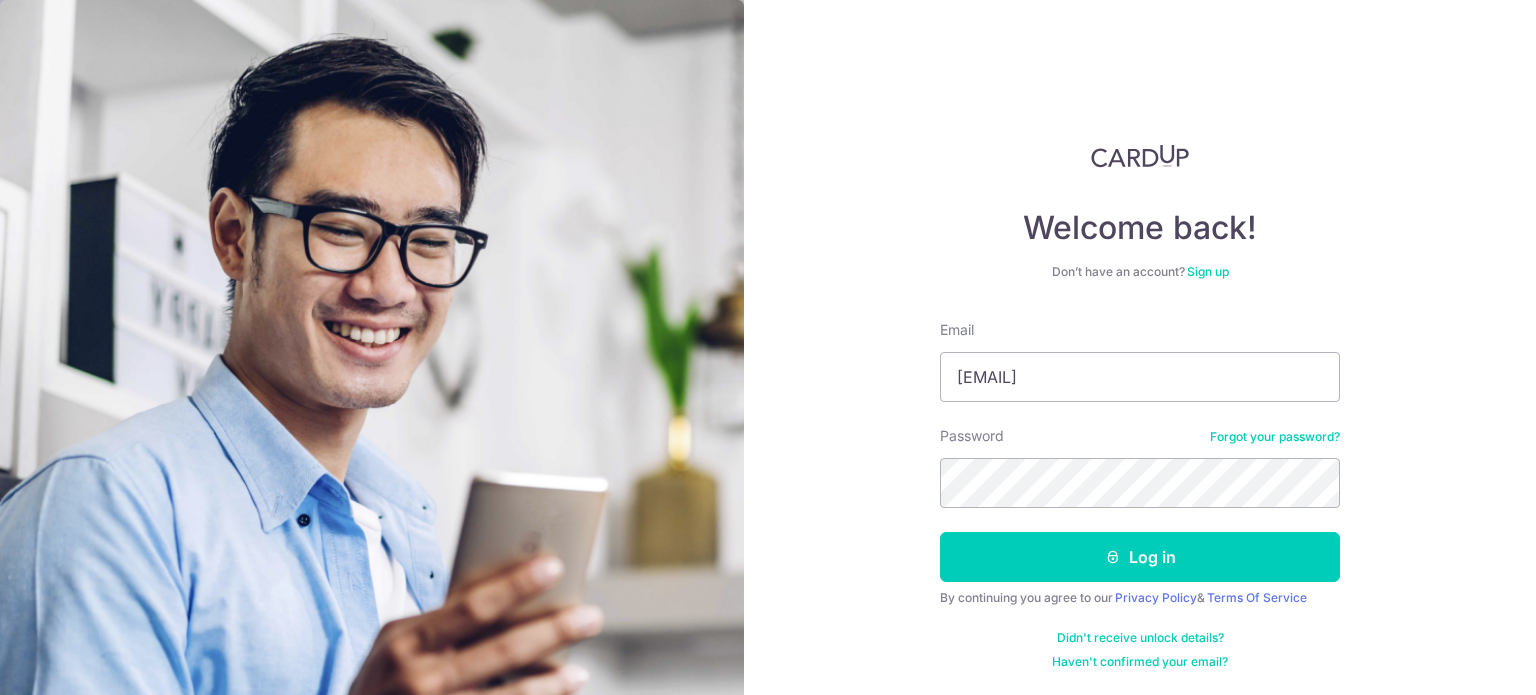 type on "[EMAIL]" 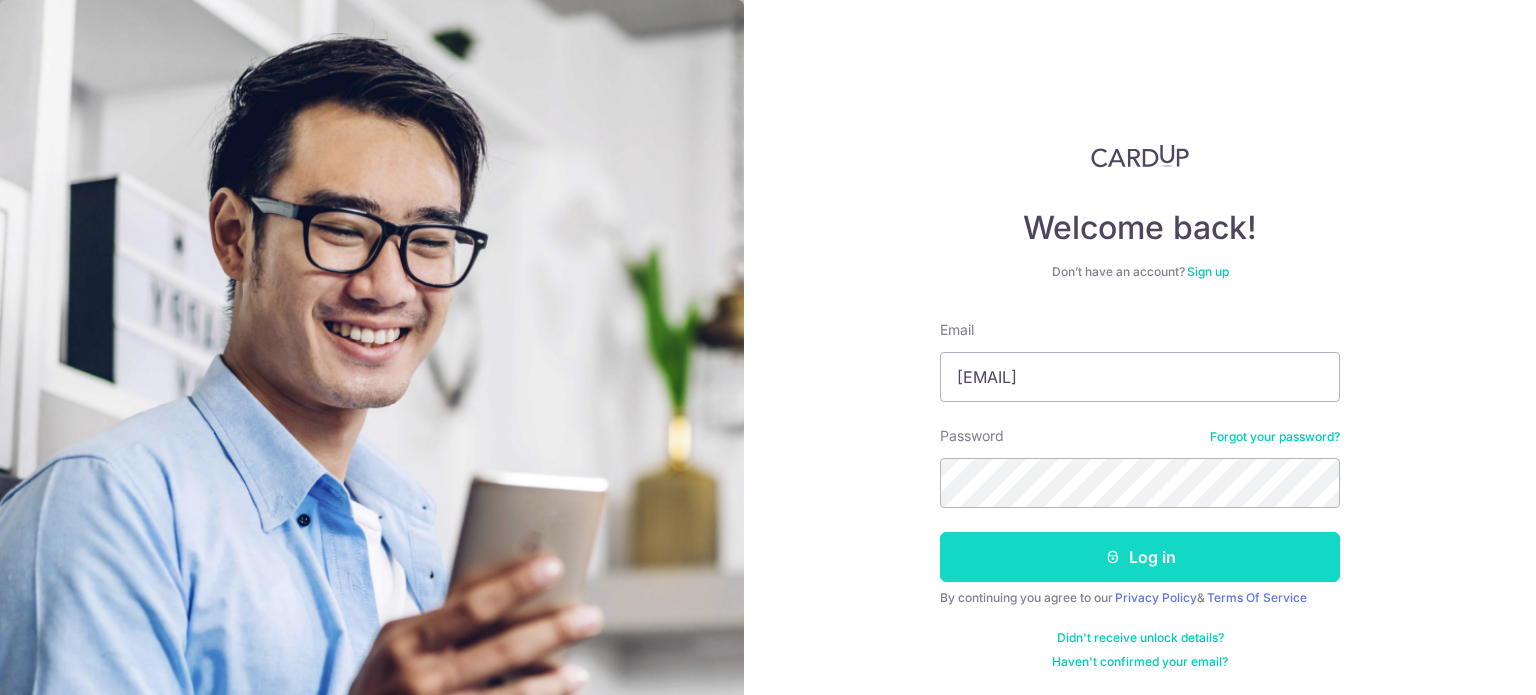 click on "Log in" at bounding box center (1140, 557) 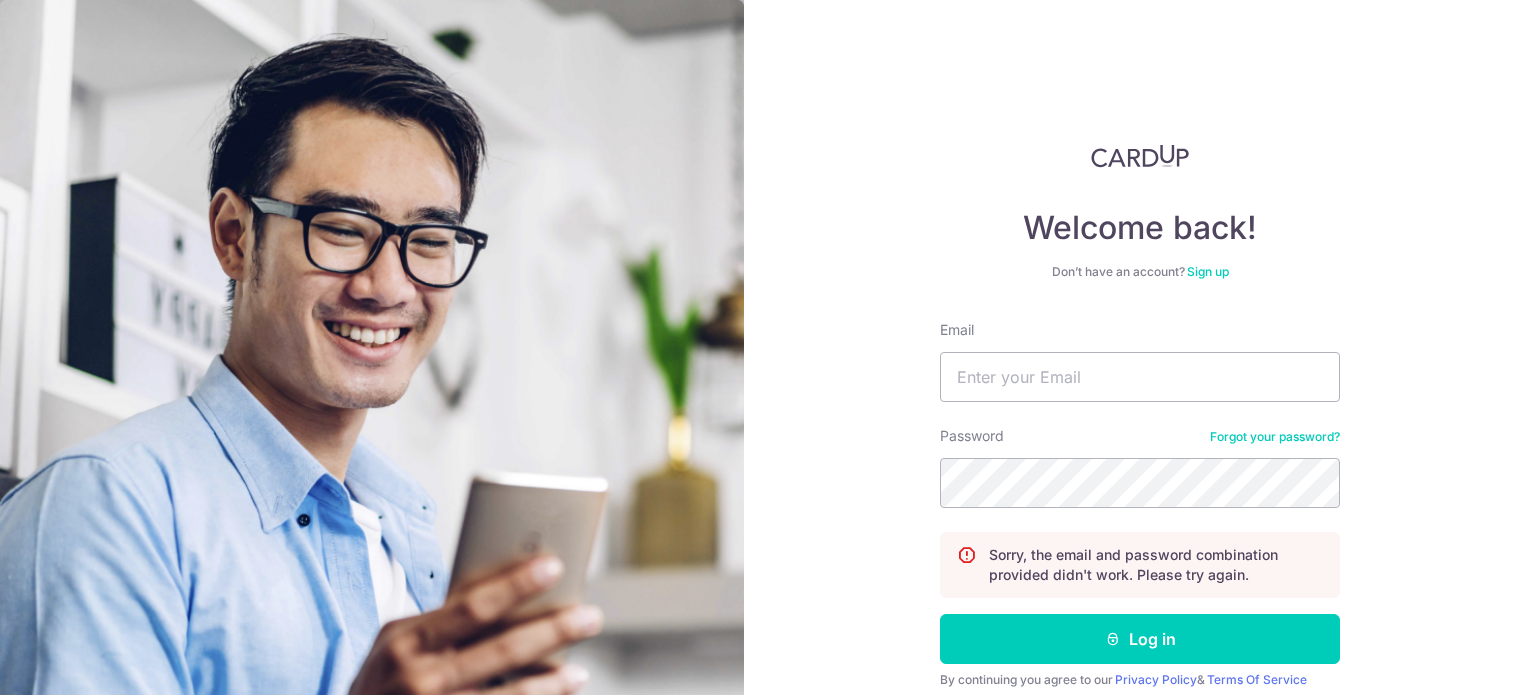 scroll, scrollTop: 0, scrollLeft: 0, axis: both 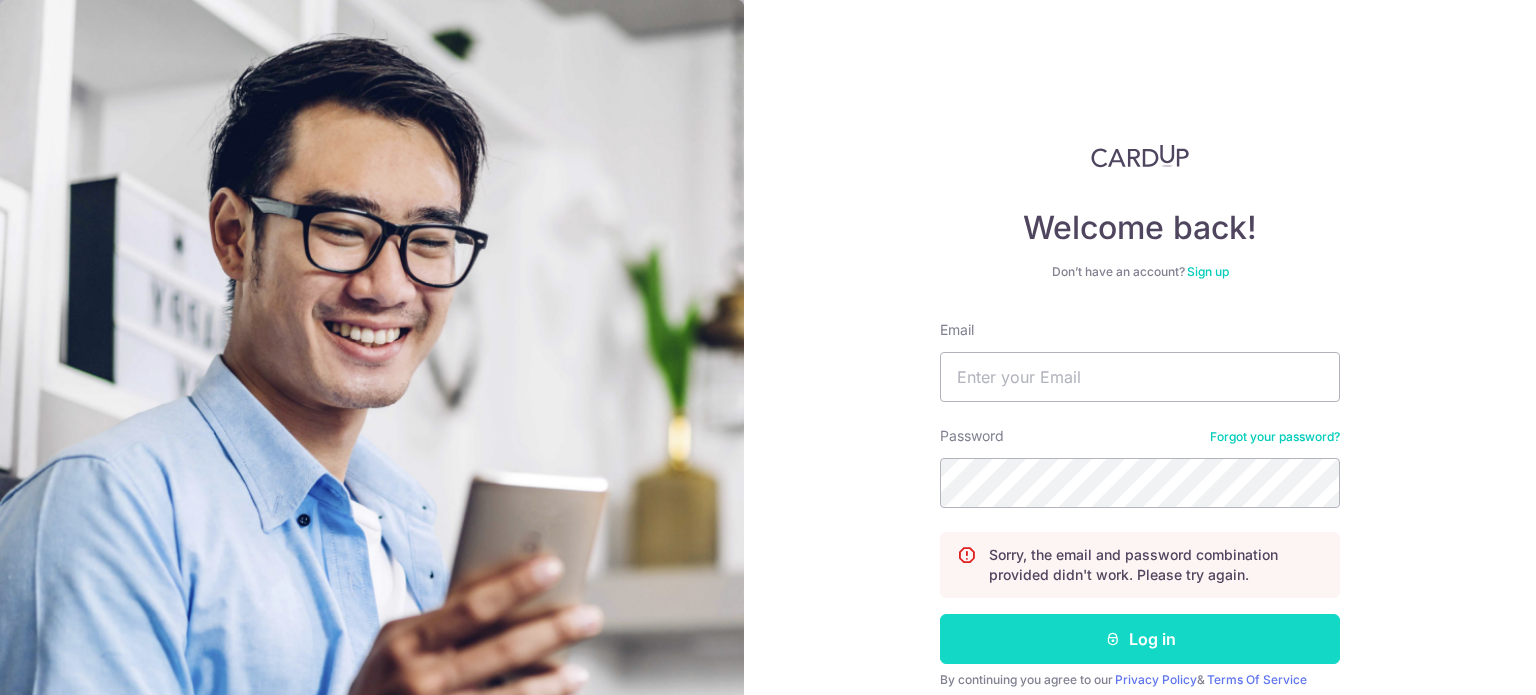 click on "Log in" at bounding box center (1140, 639) 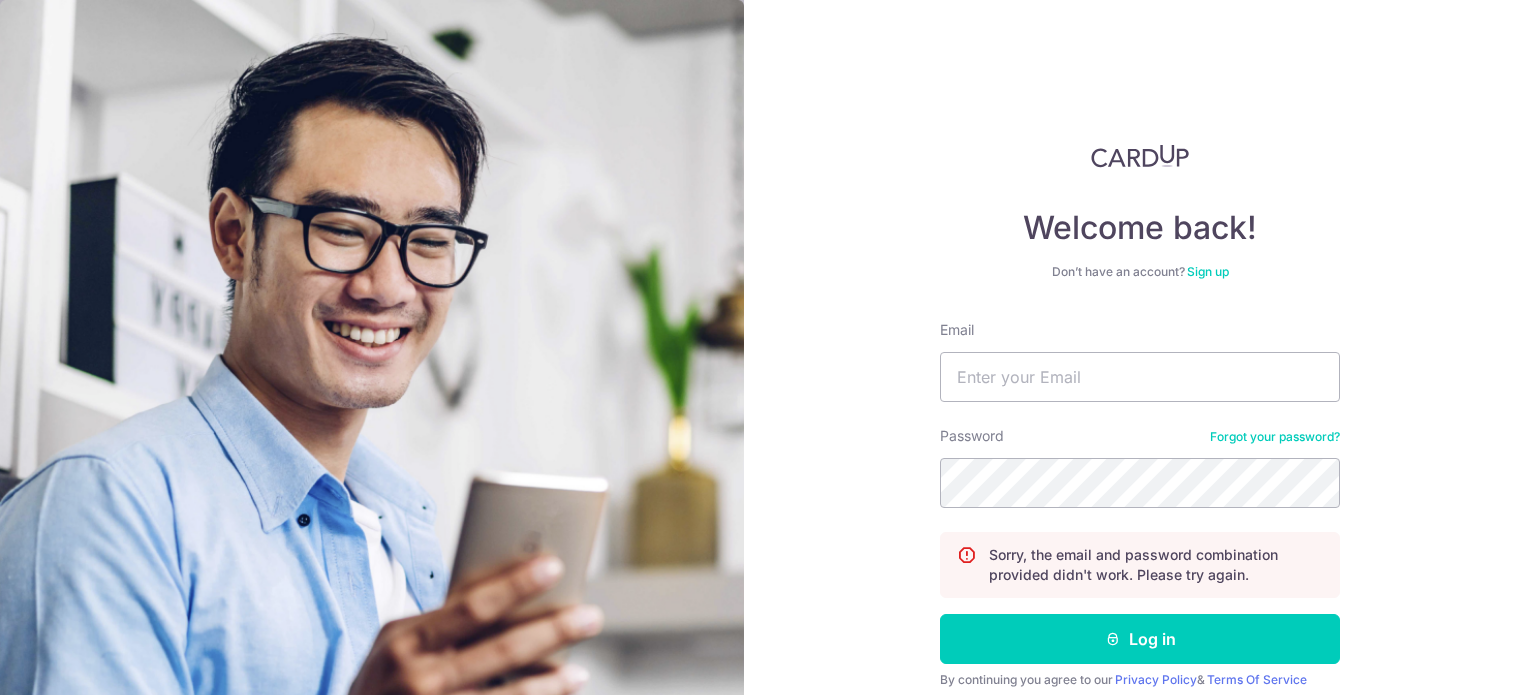 scroll, scrollTop: 0, scrollLeft: 0, axis: both 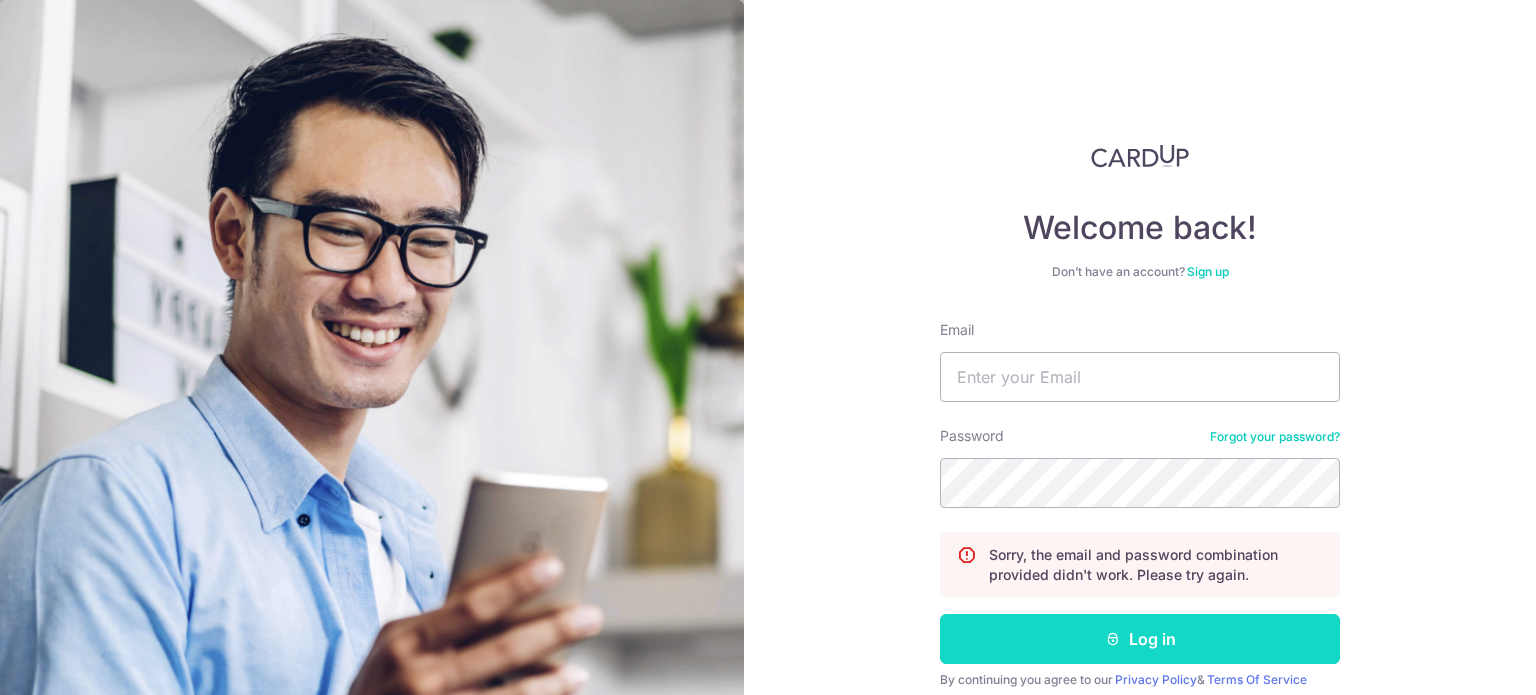 click on "Log in" at bounding box center [1140, 639] 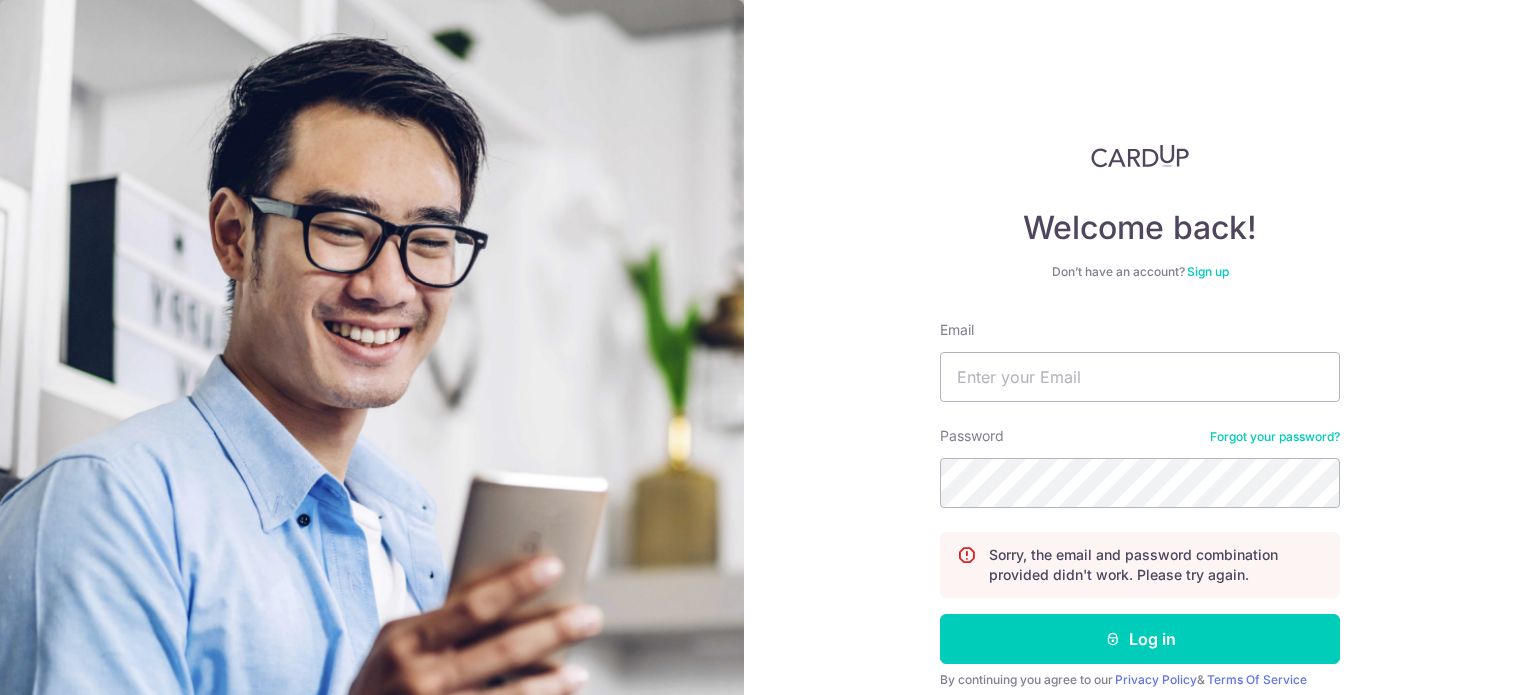 scroll, scrollTop: 0, scrollLeft: 0, axis: both 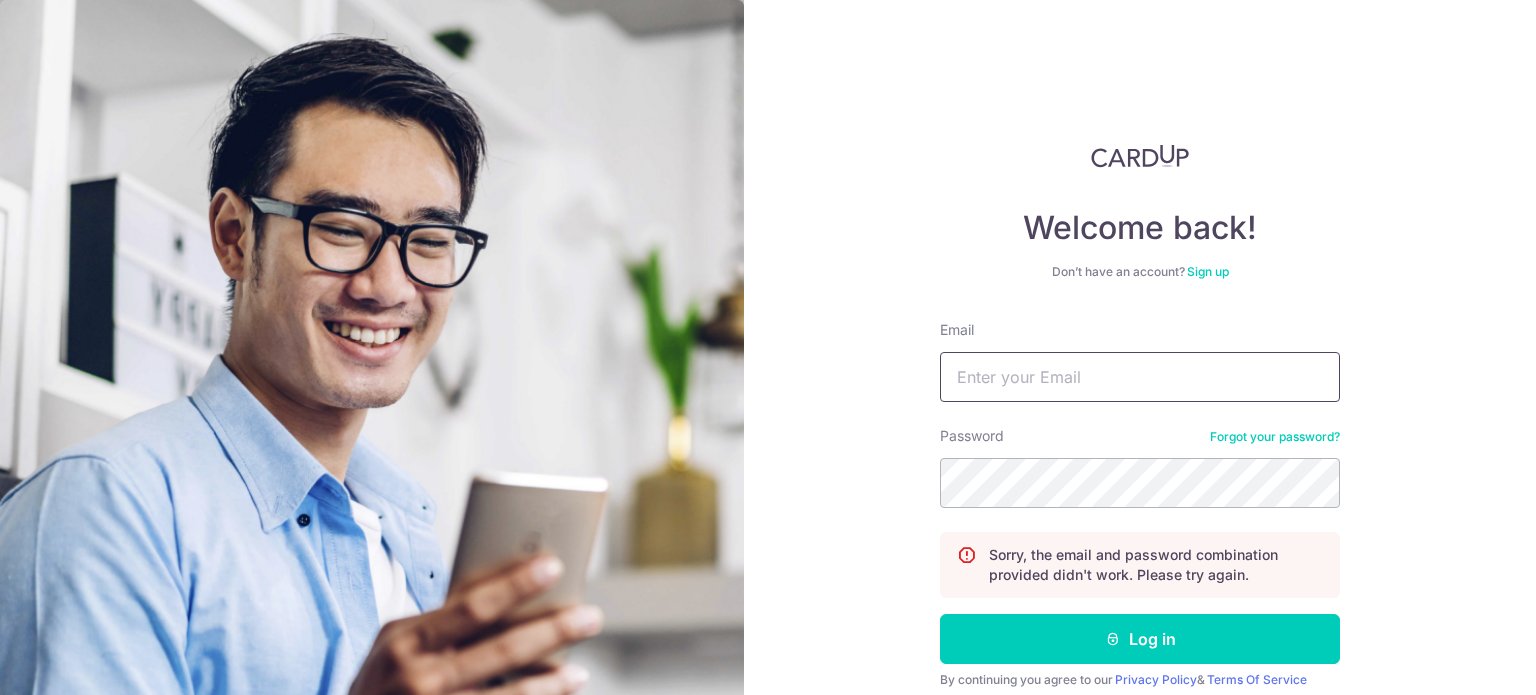 click on "Email" at bounding box center (1140, 377) 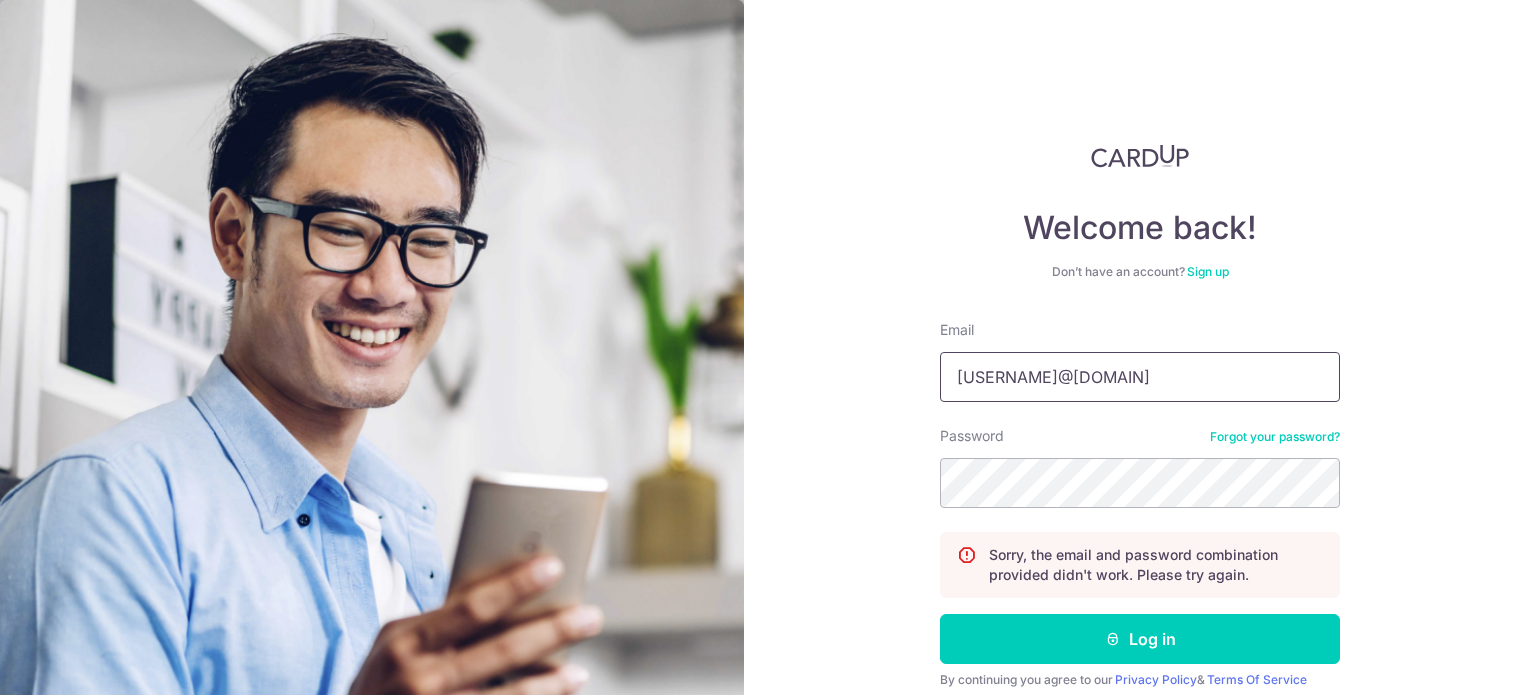 type on "[EMAIL]" 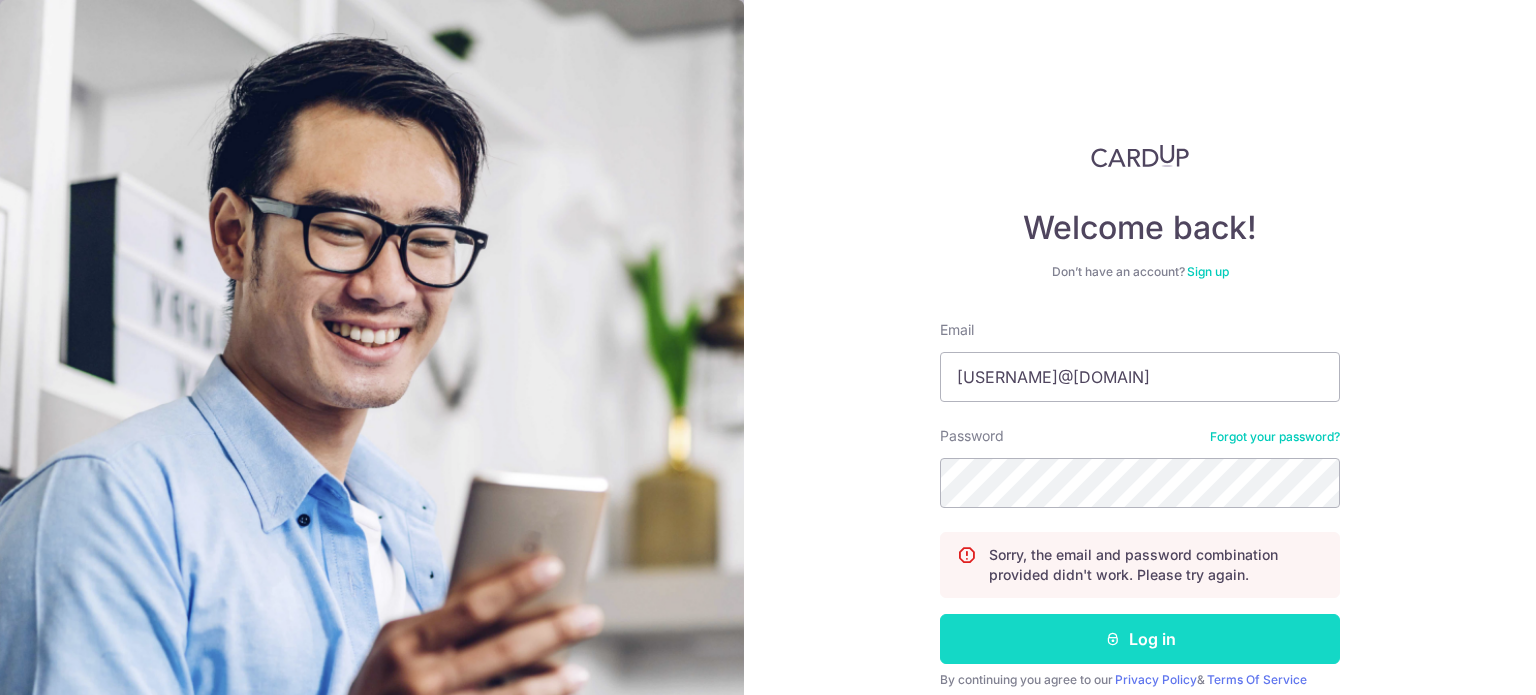 click on "Log in" at bounding box center [1140, 639] 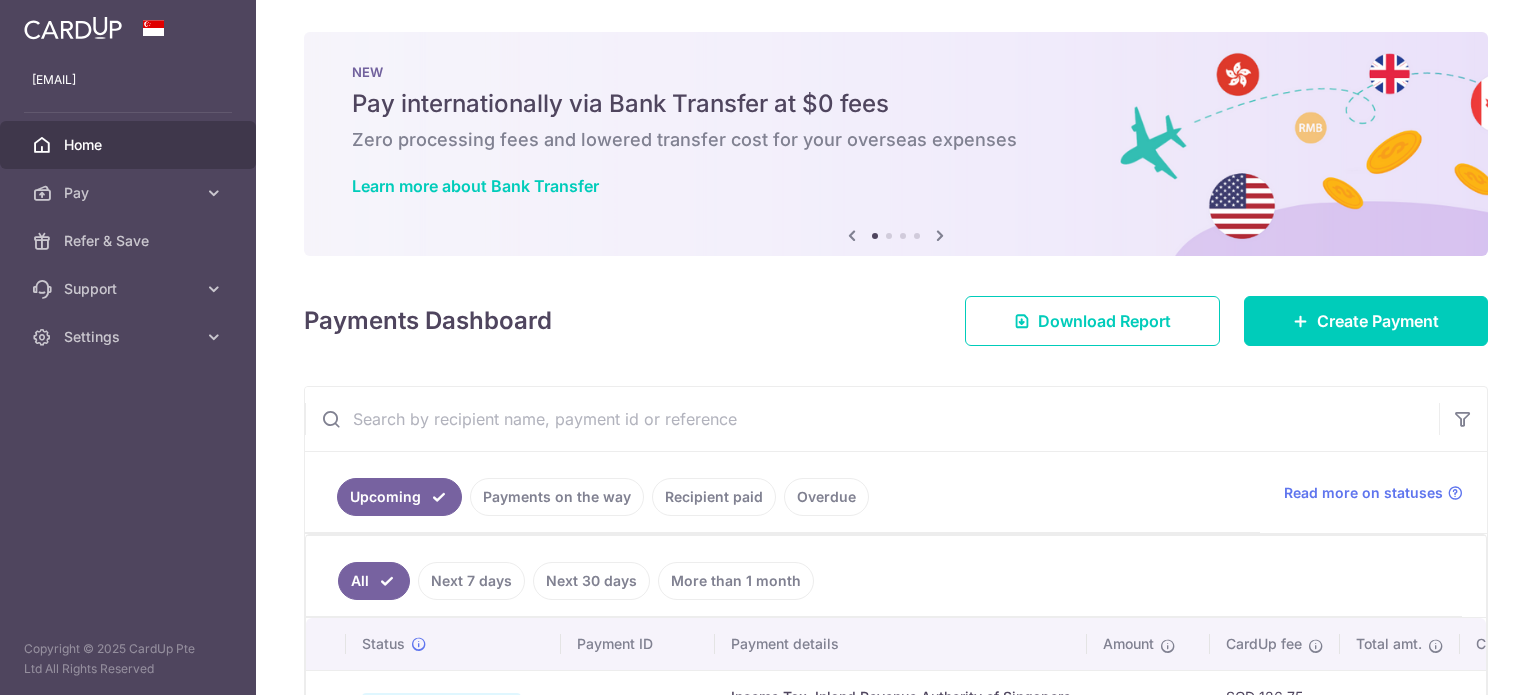 scroll, scrollTop: 0, scrollLeft: 0, axis: both 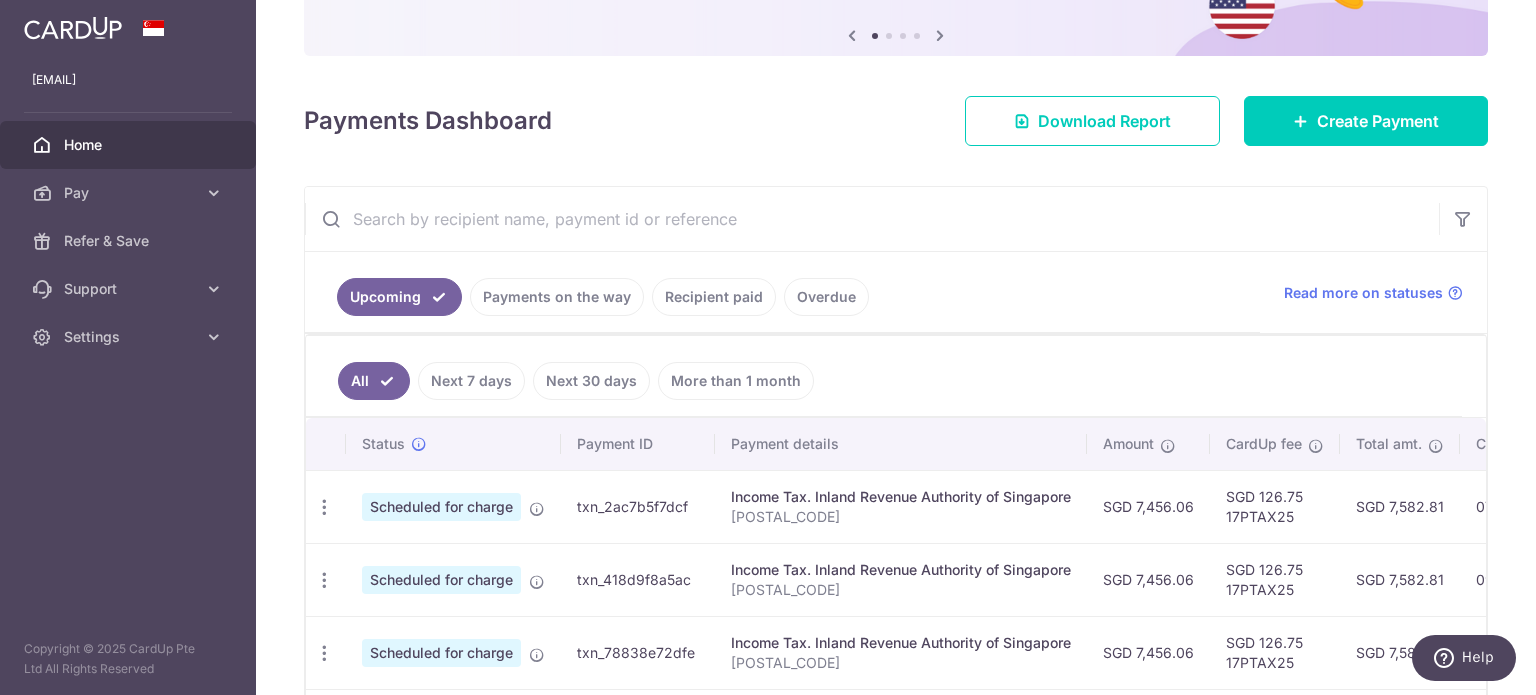 click on "Recipient paid" at bounding box center (714, 297) 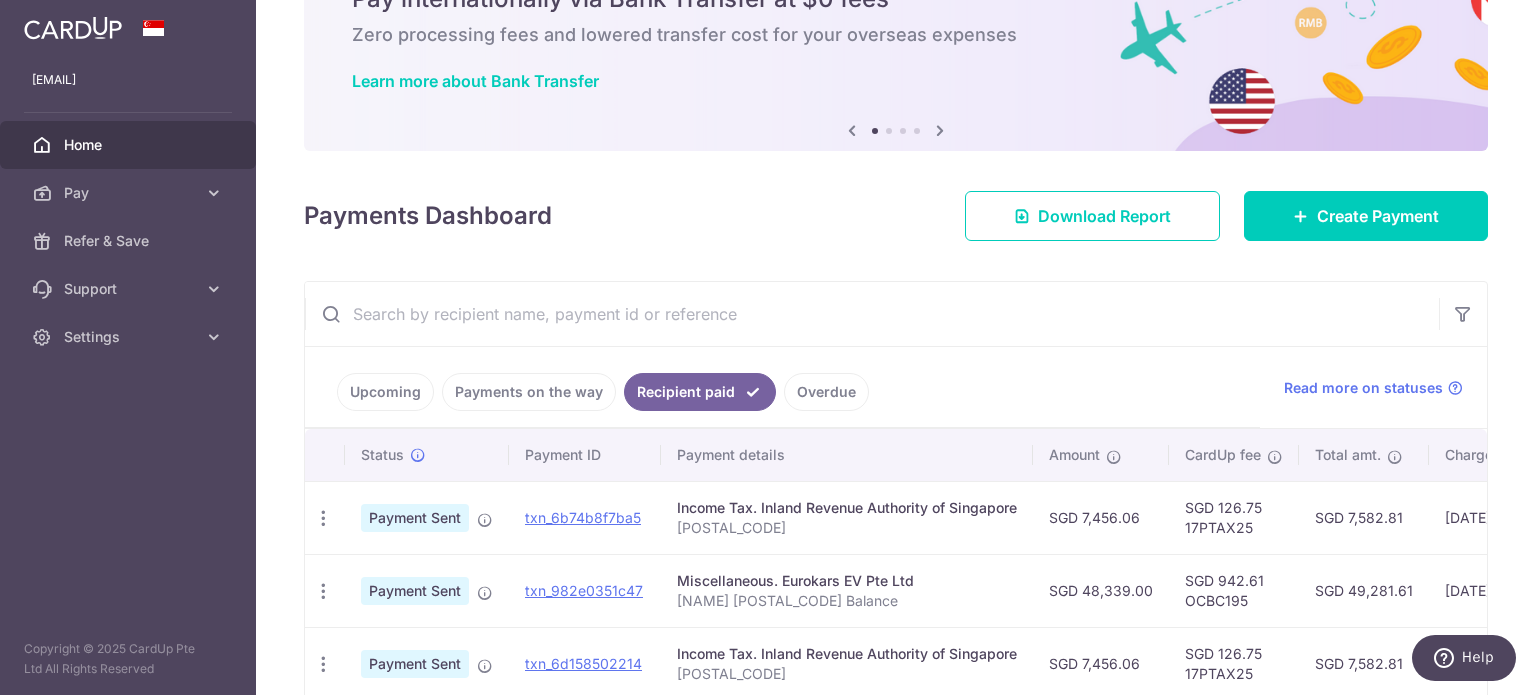 scroll, scrollTop: 200, scrollLeft: 0, axis: vertical 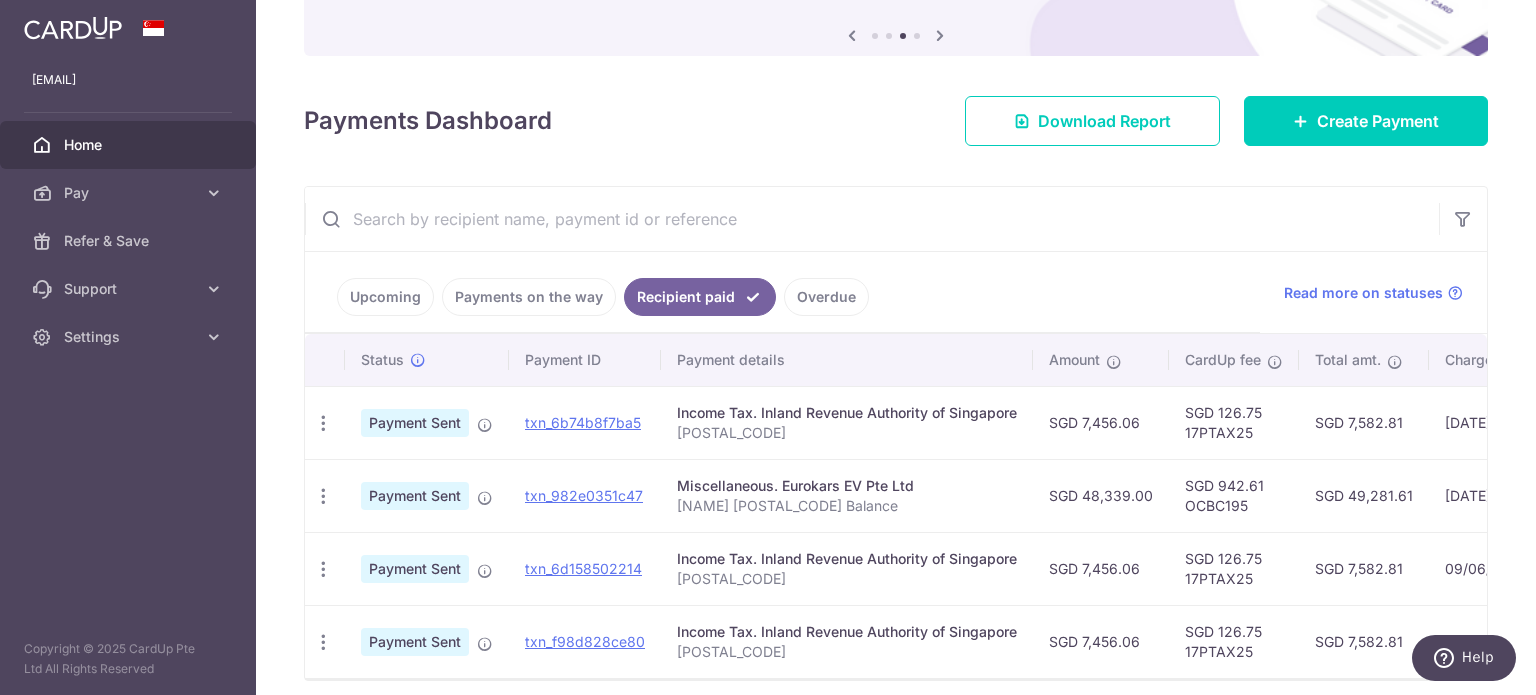 click on "Upcoming" at bounding box center (385, 297) 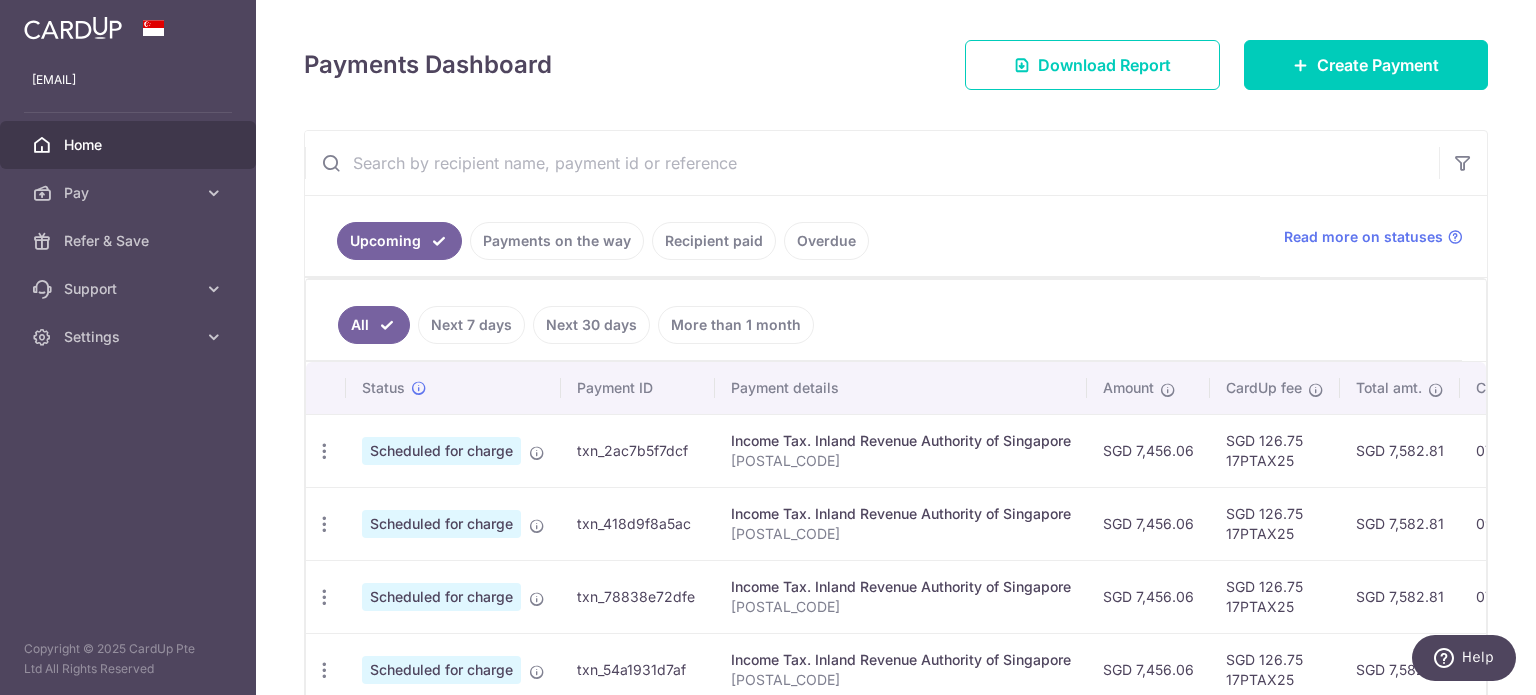 scroll, scrollTop: 400, scrollLeft: 0, axis: vertical 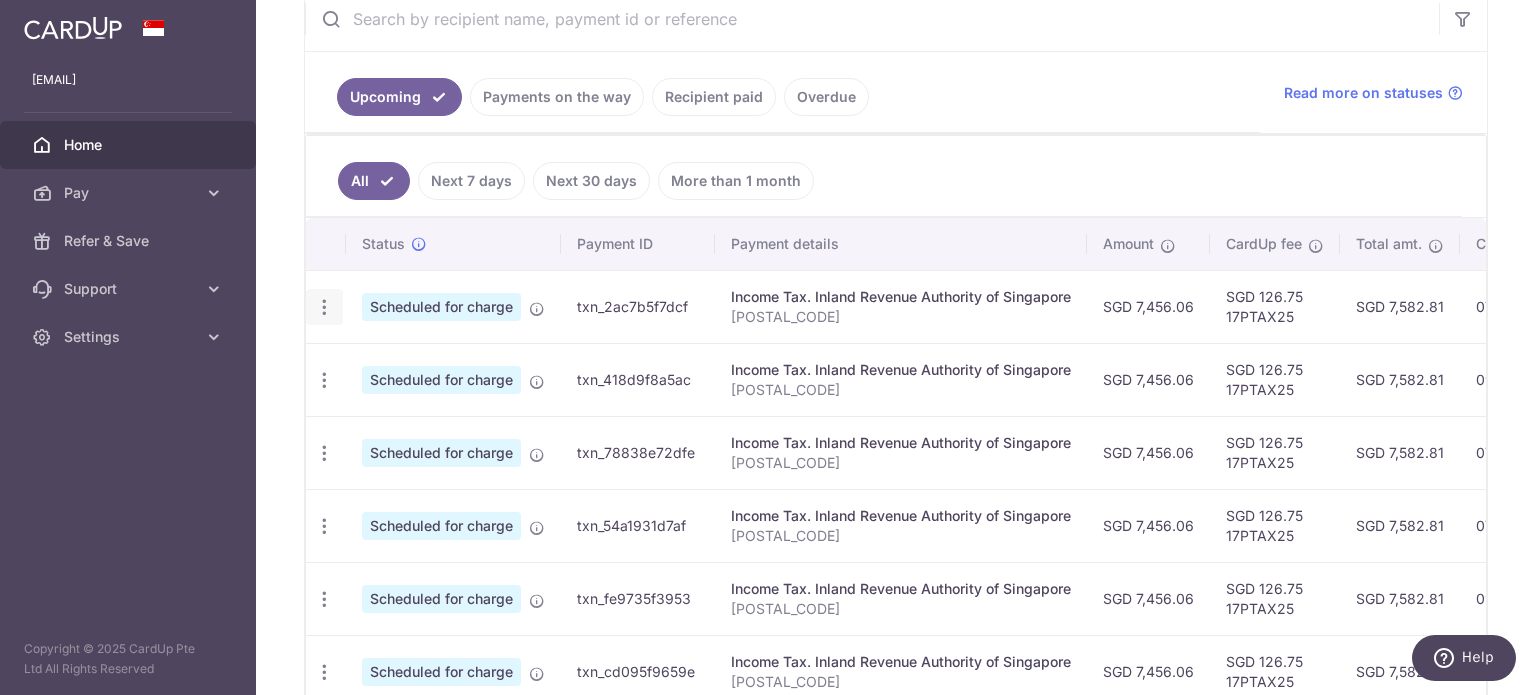 click at bounding box center (324, 307) 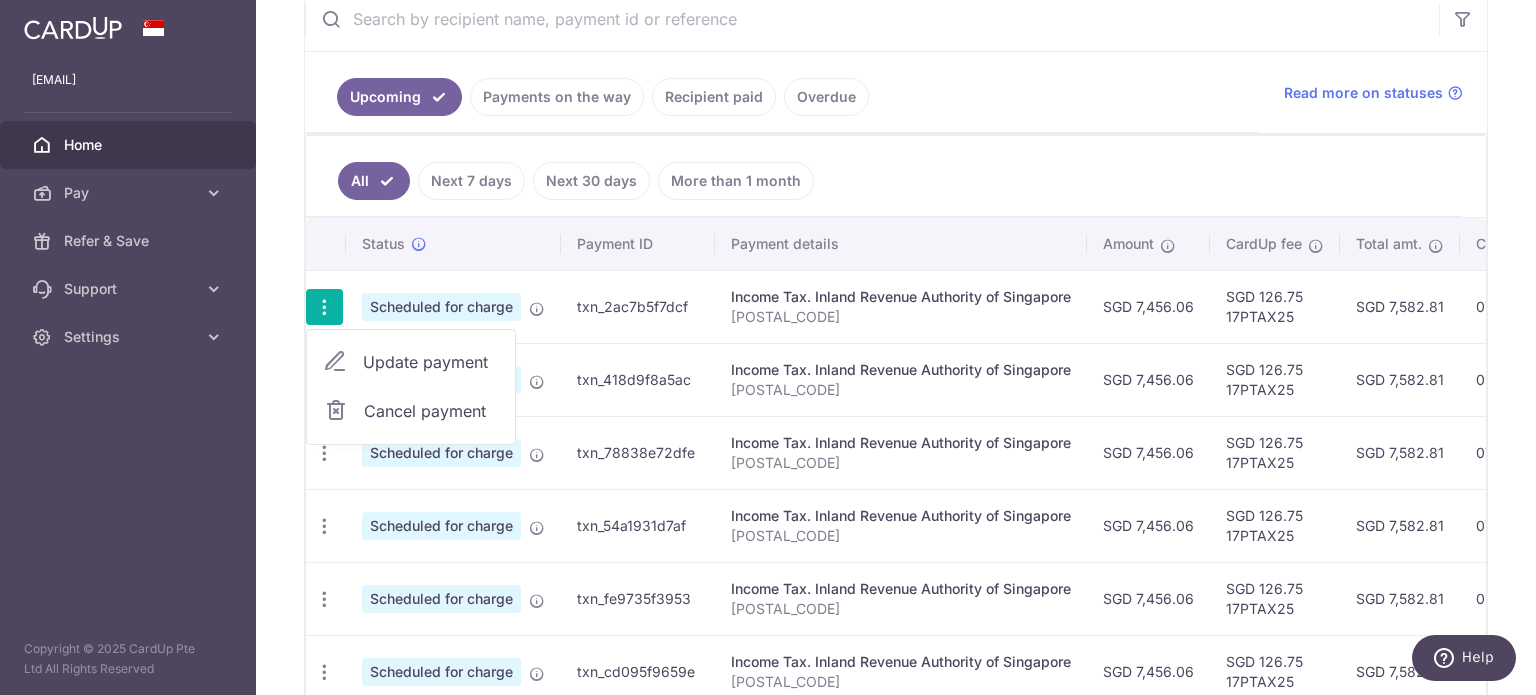 click at bounding box center (872, 19) 